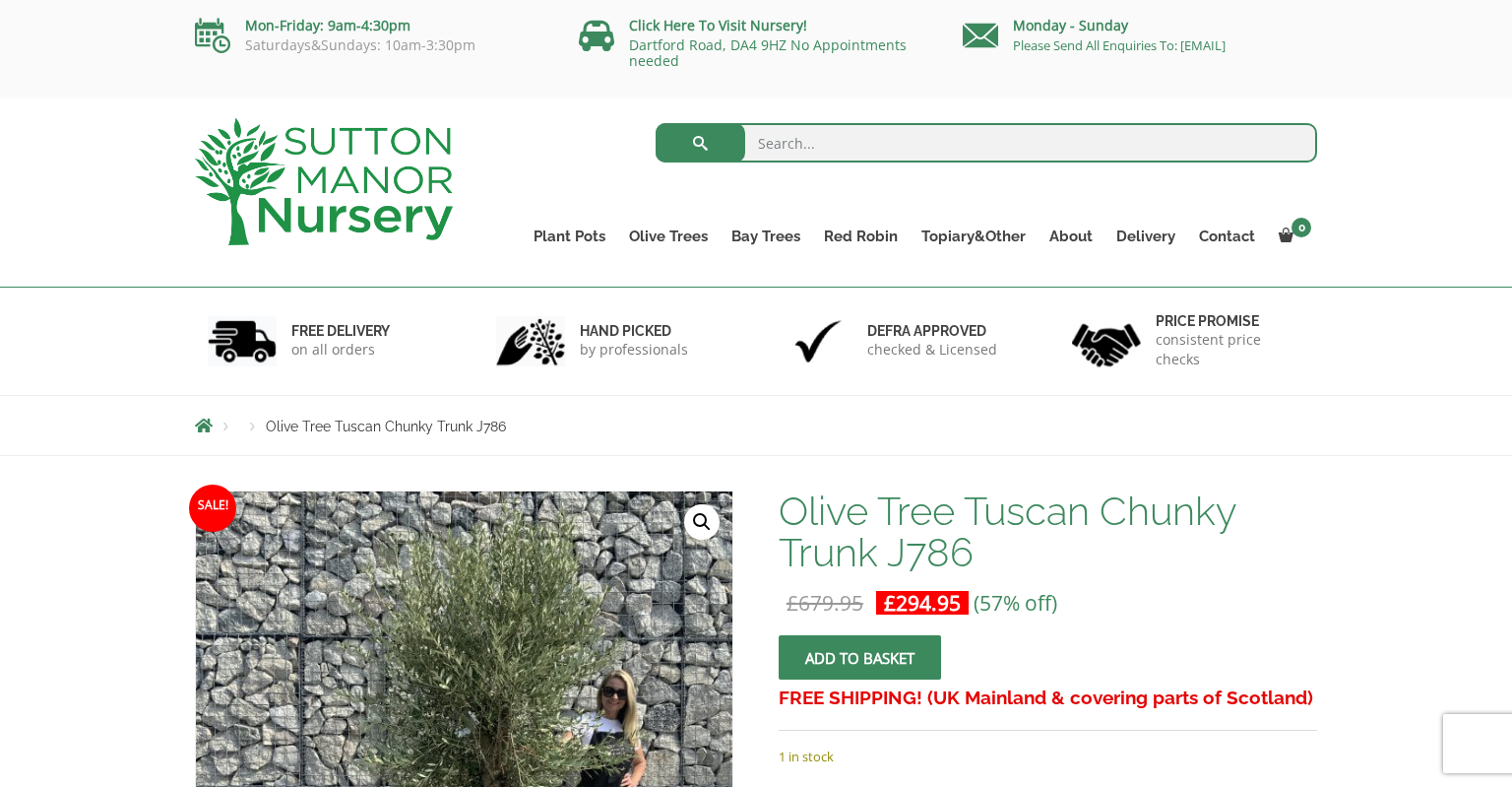 scroll, scrollTop: 0, scrollLeft: 0, axis: both 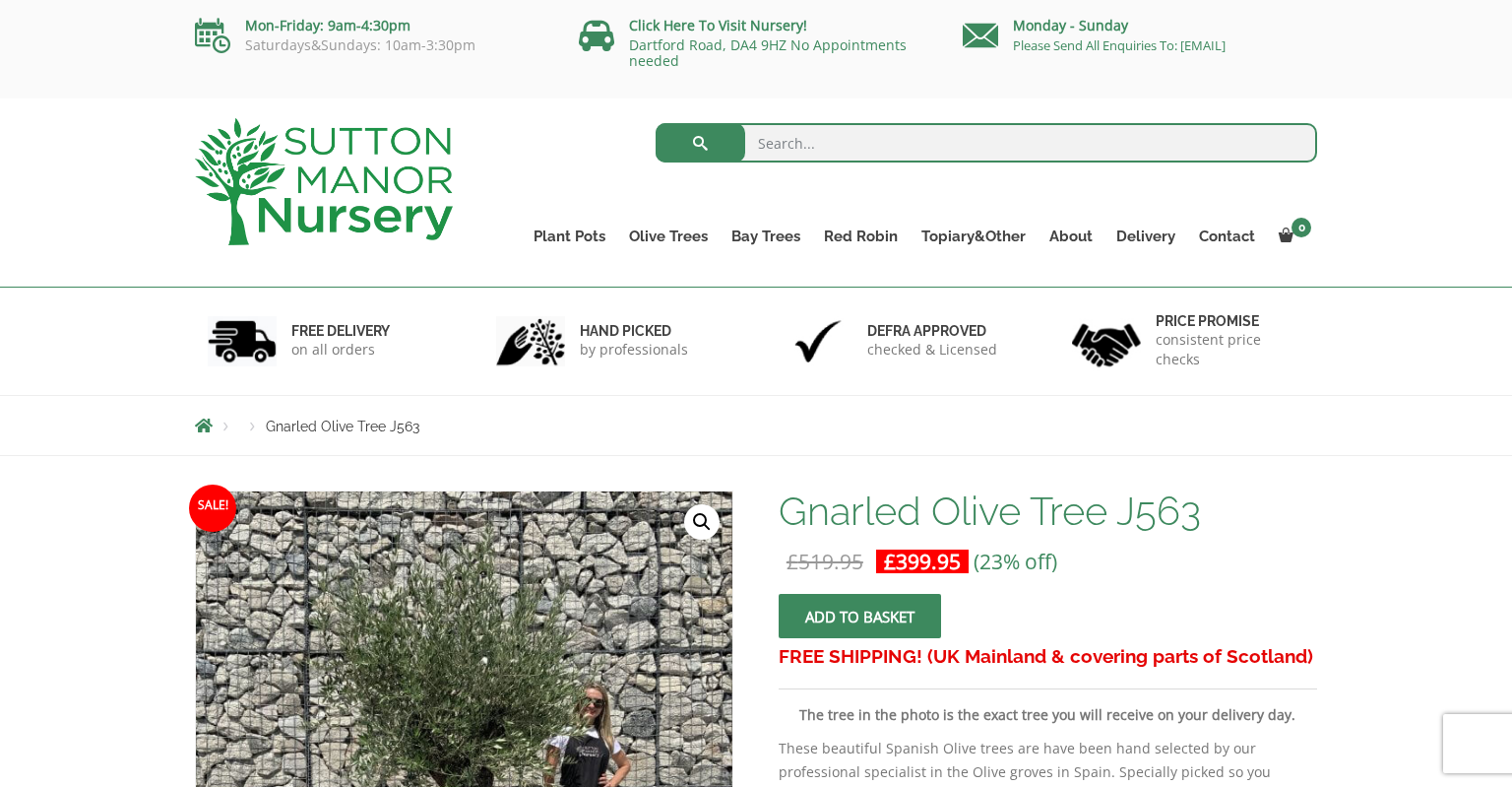click at bounding box center (324, 181) 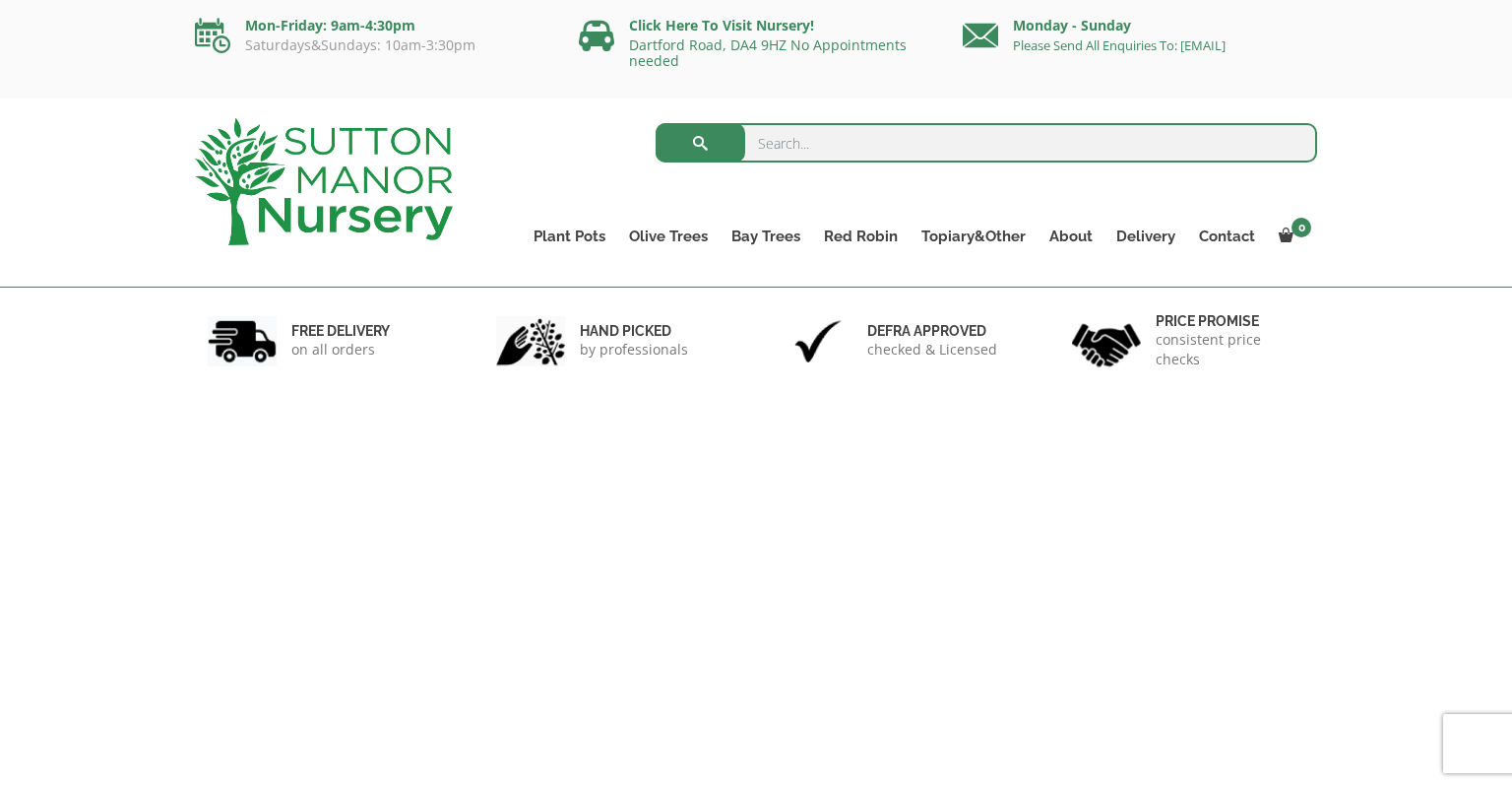scroll, scrollTop: 0, scrollLeft: 0, axis: both 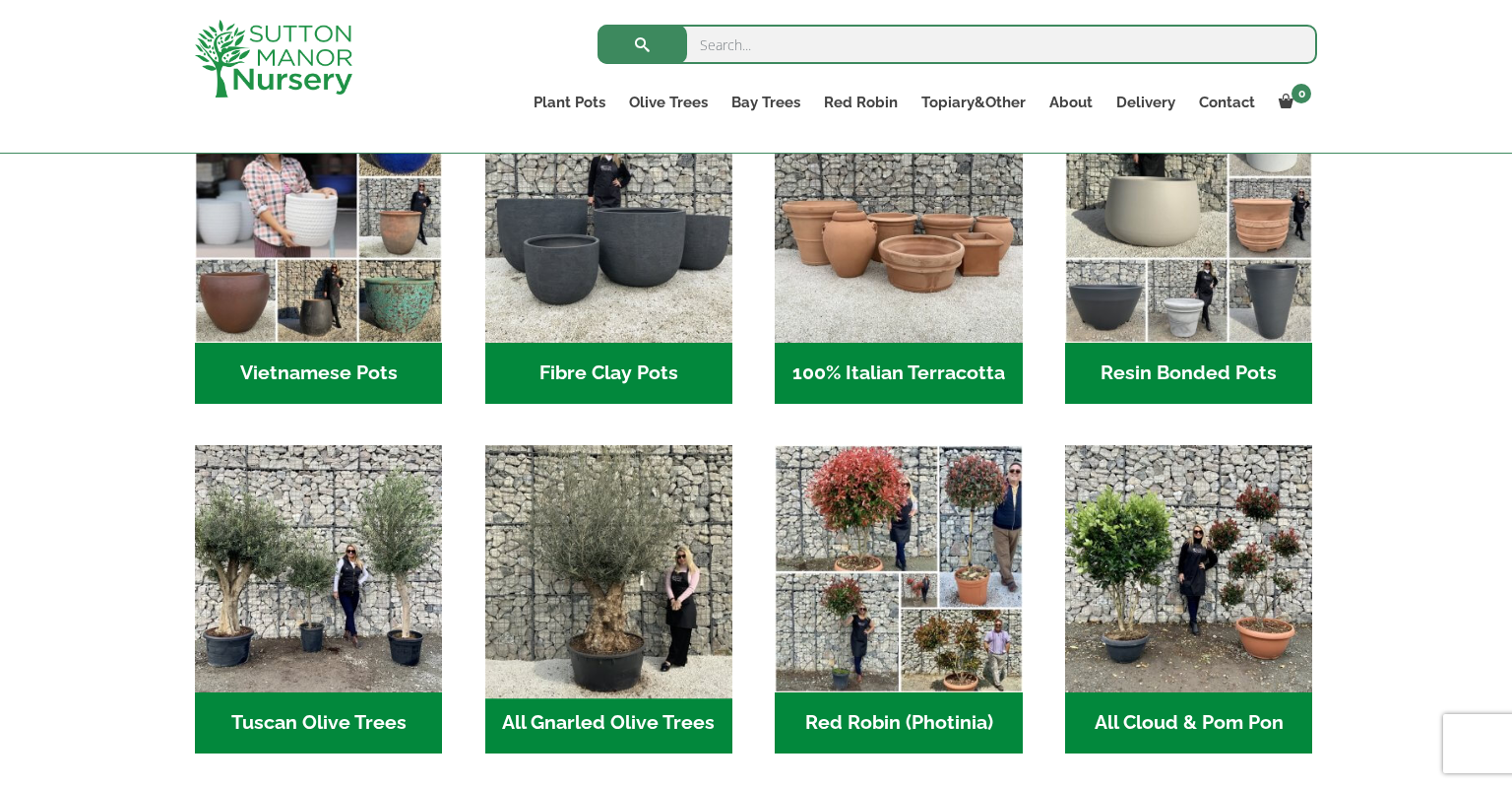 click at bounding box center [608, 569] 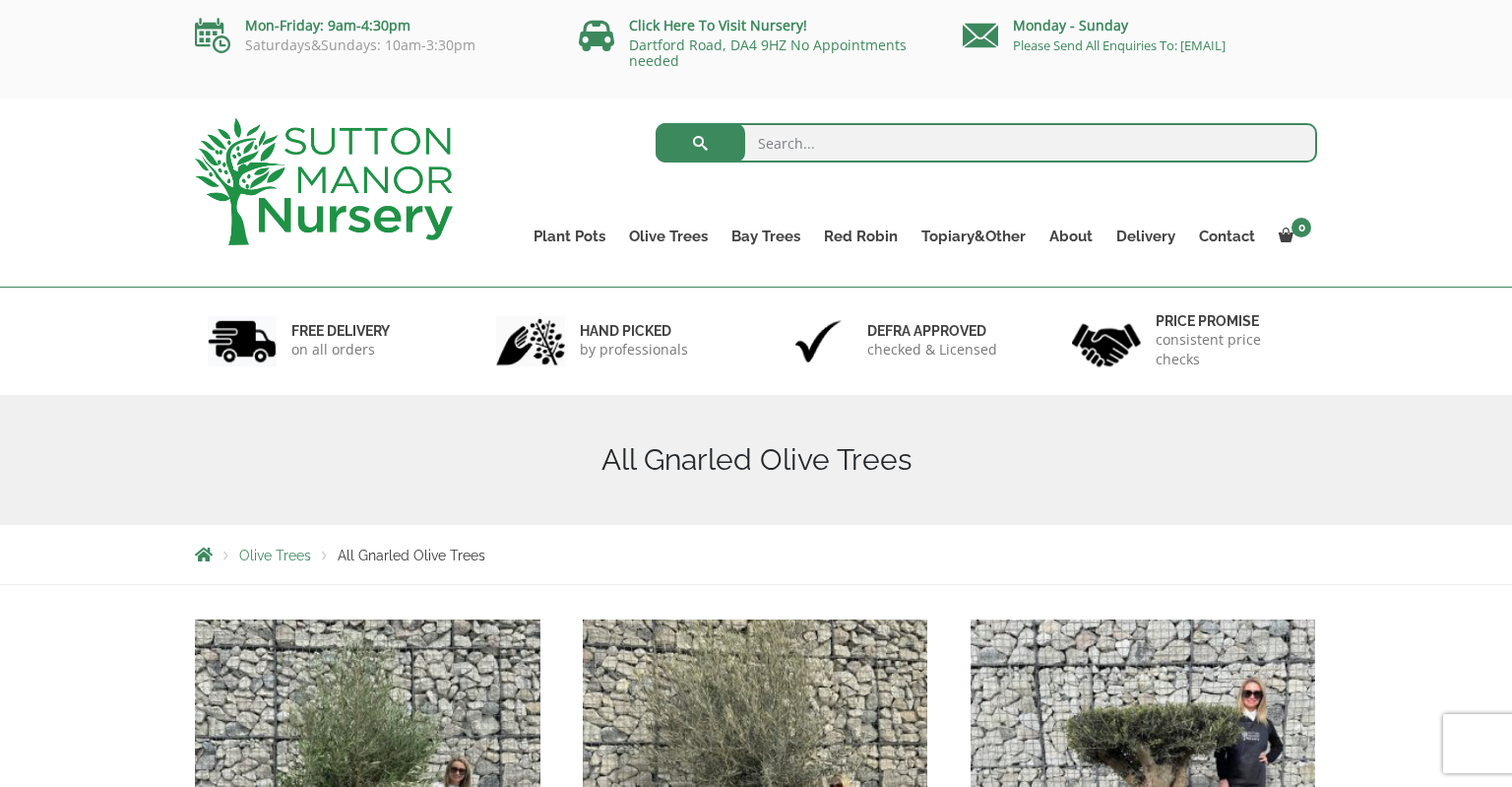 scroll, scrollTop: 0, scrollLeft: 0, axis: both 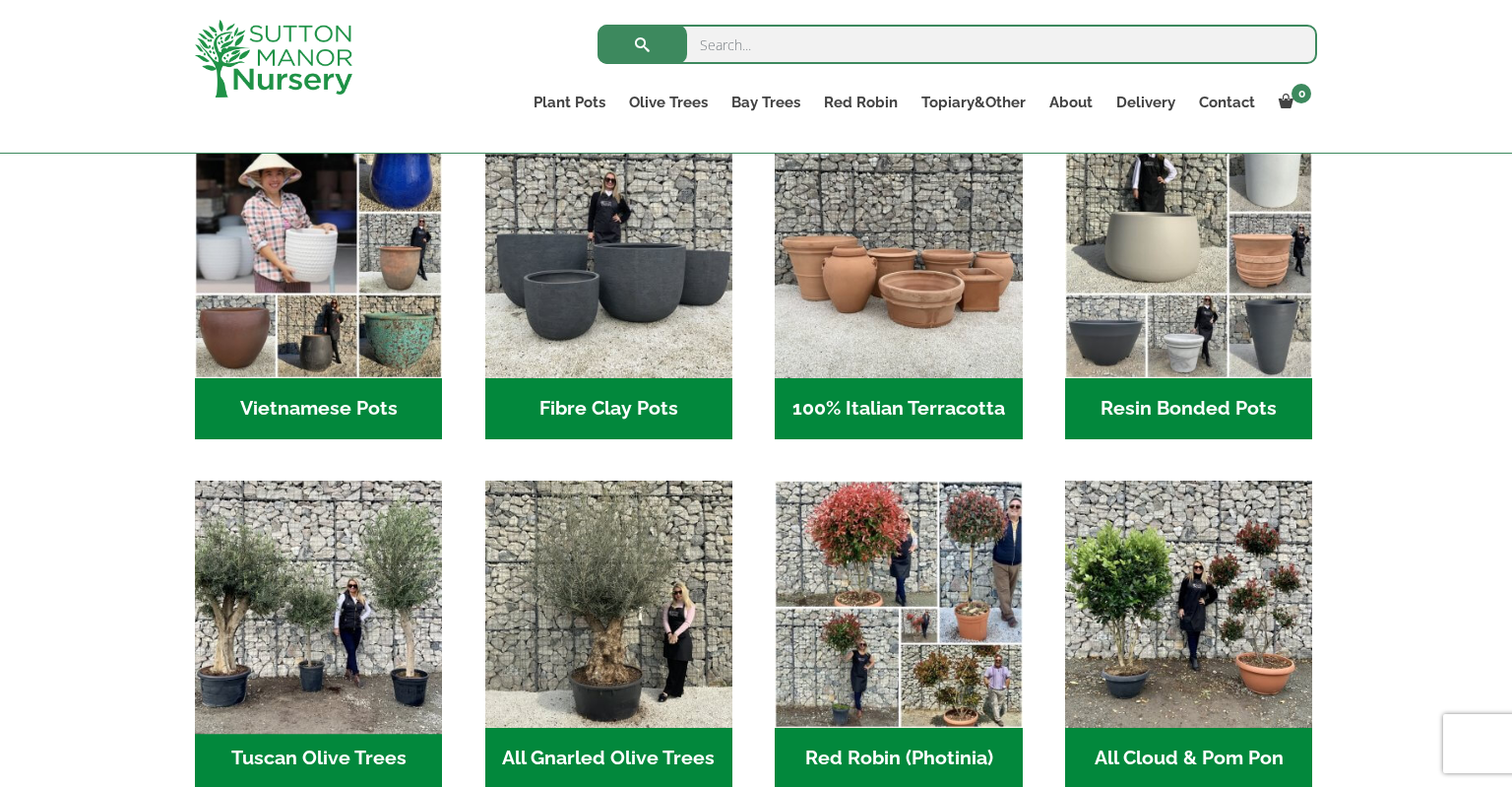 click at bounding box center (319, 605) 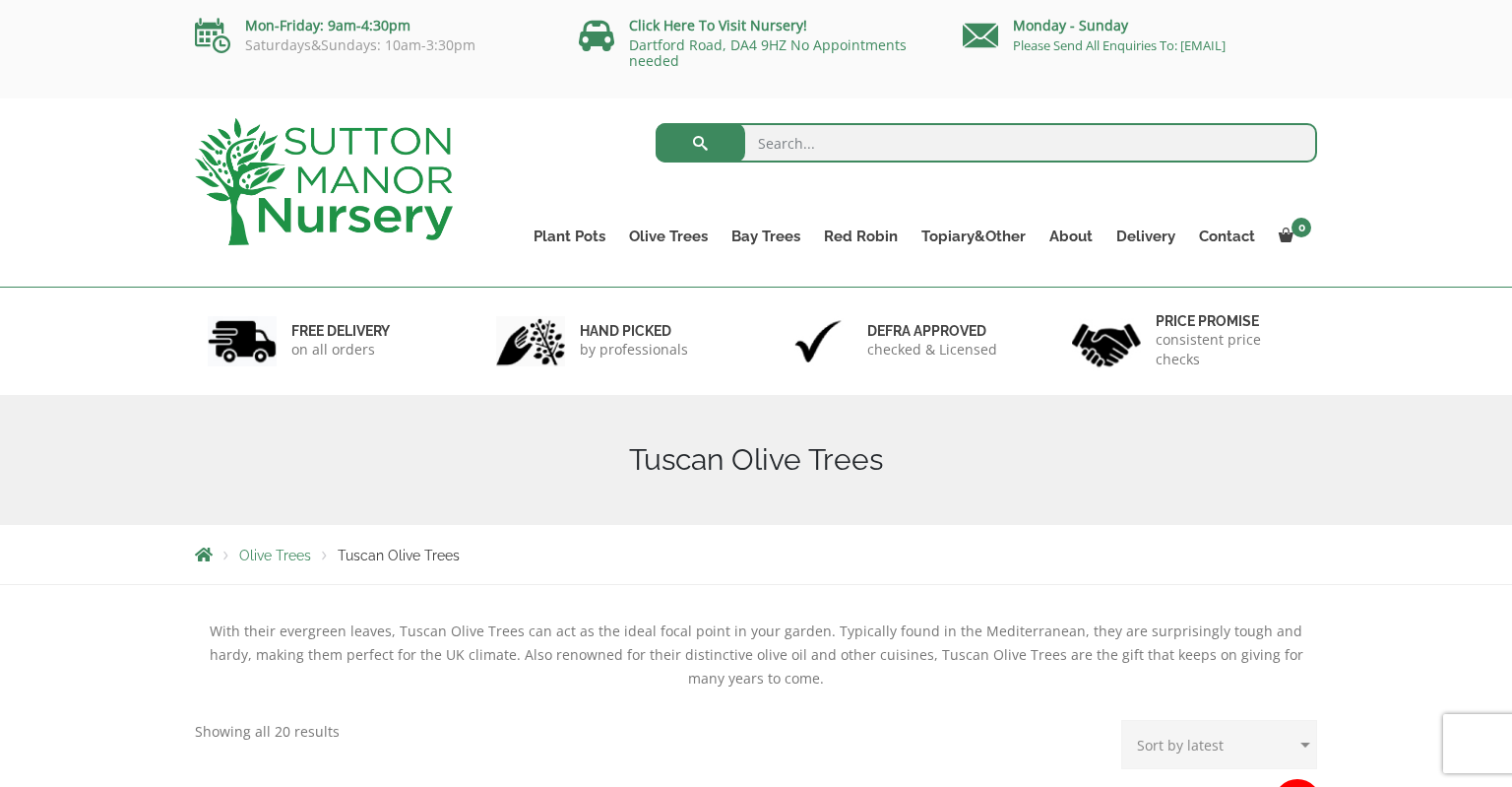 scroll, scrollTop: 0, scrollLeft: 0, axis: both 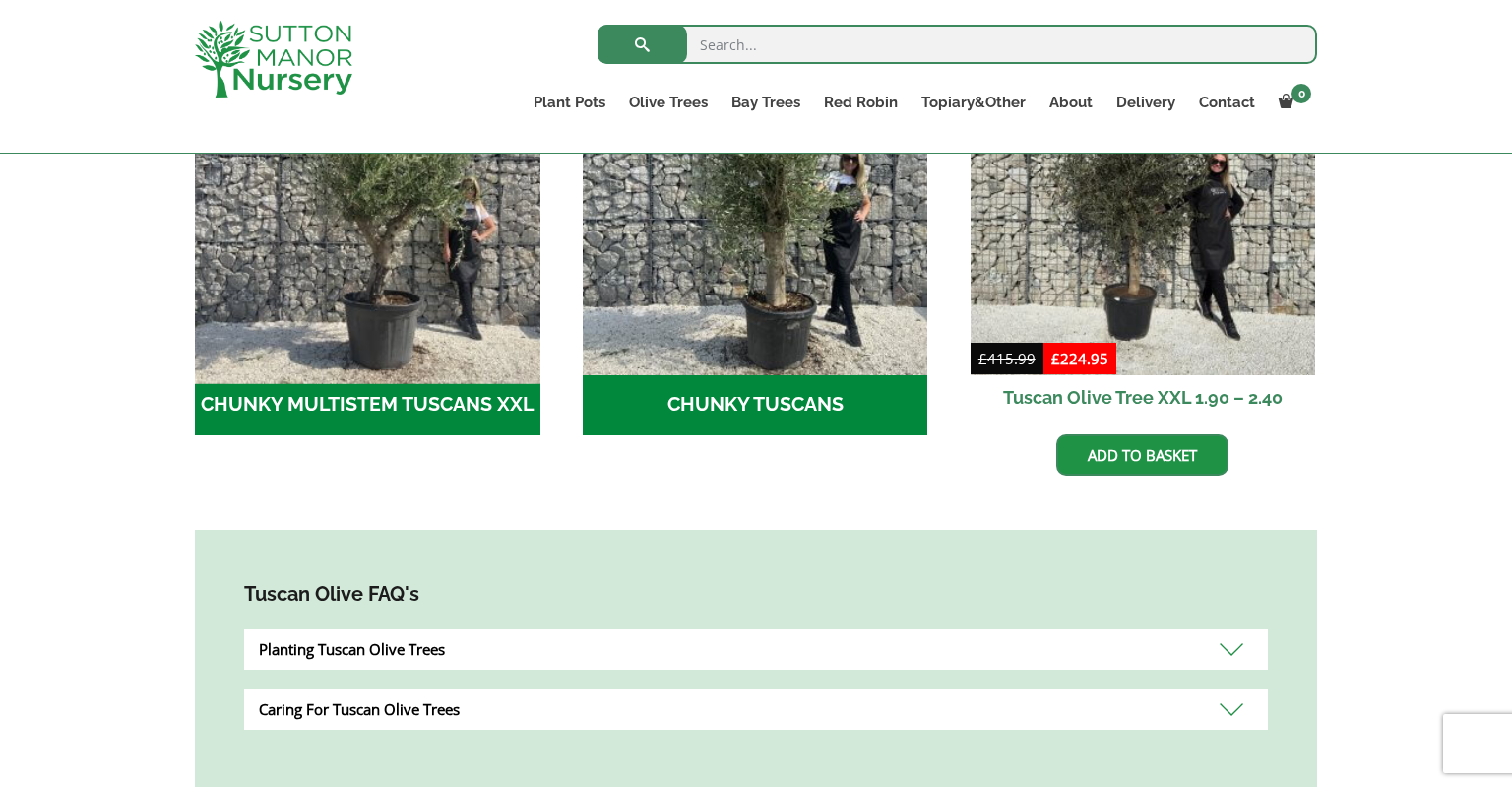 click at bounding box center [367, 202] 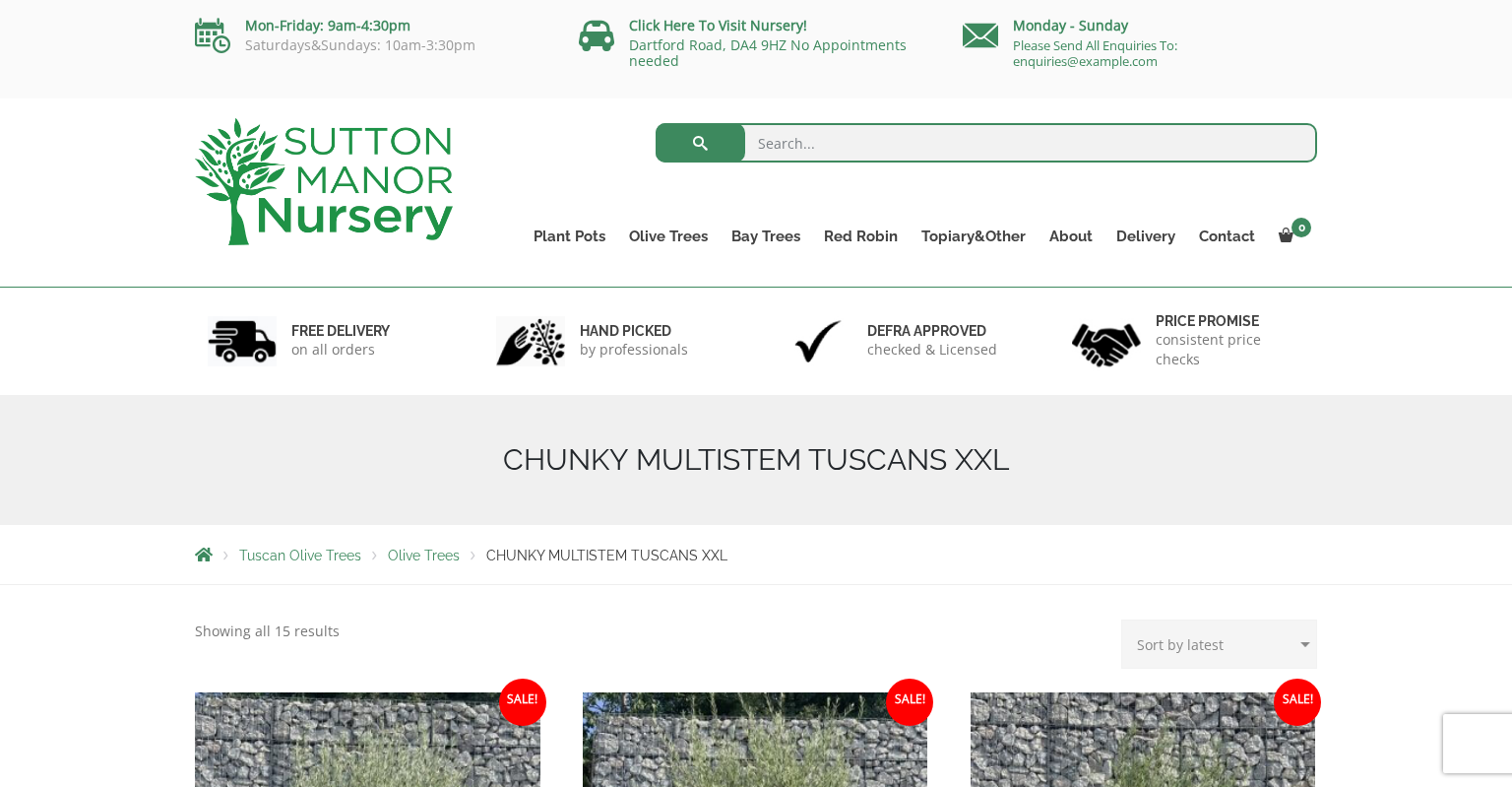 scroll, scrollTop: 0, scrollLeft: 0, axis: both 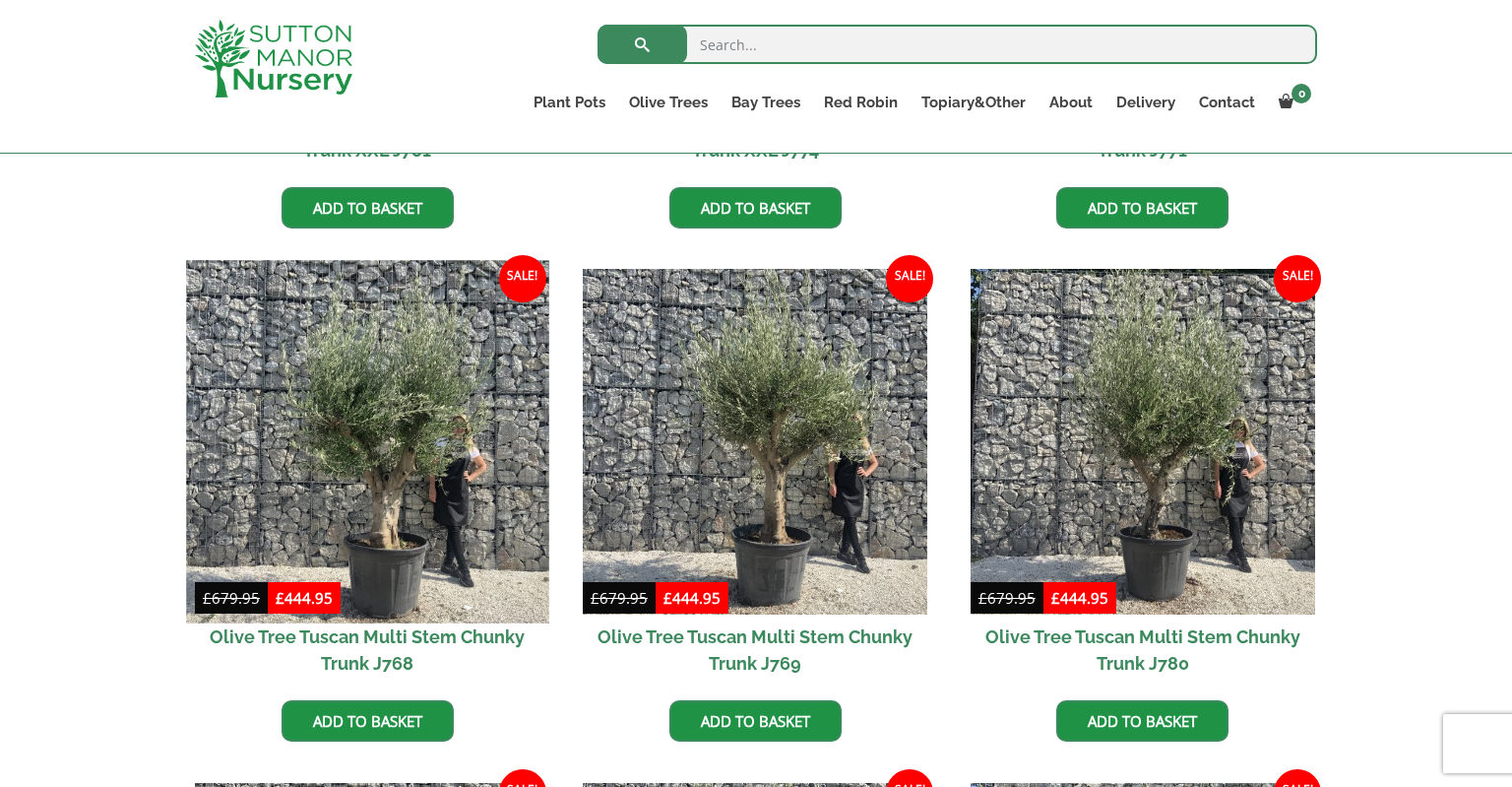 click at bounding box center [367, 442] 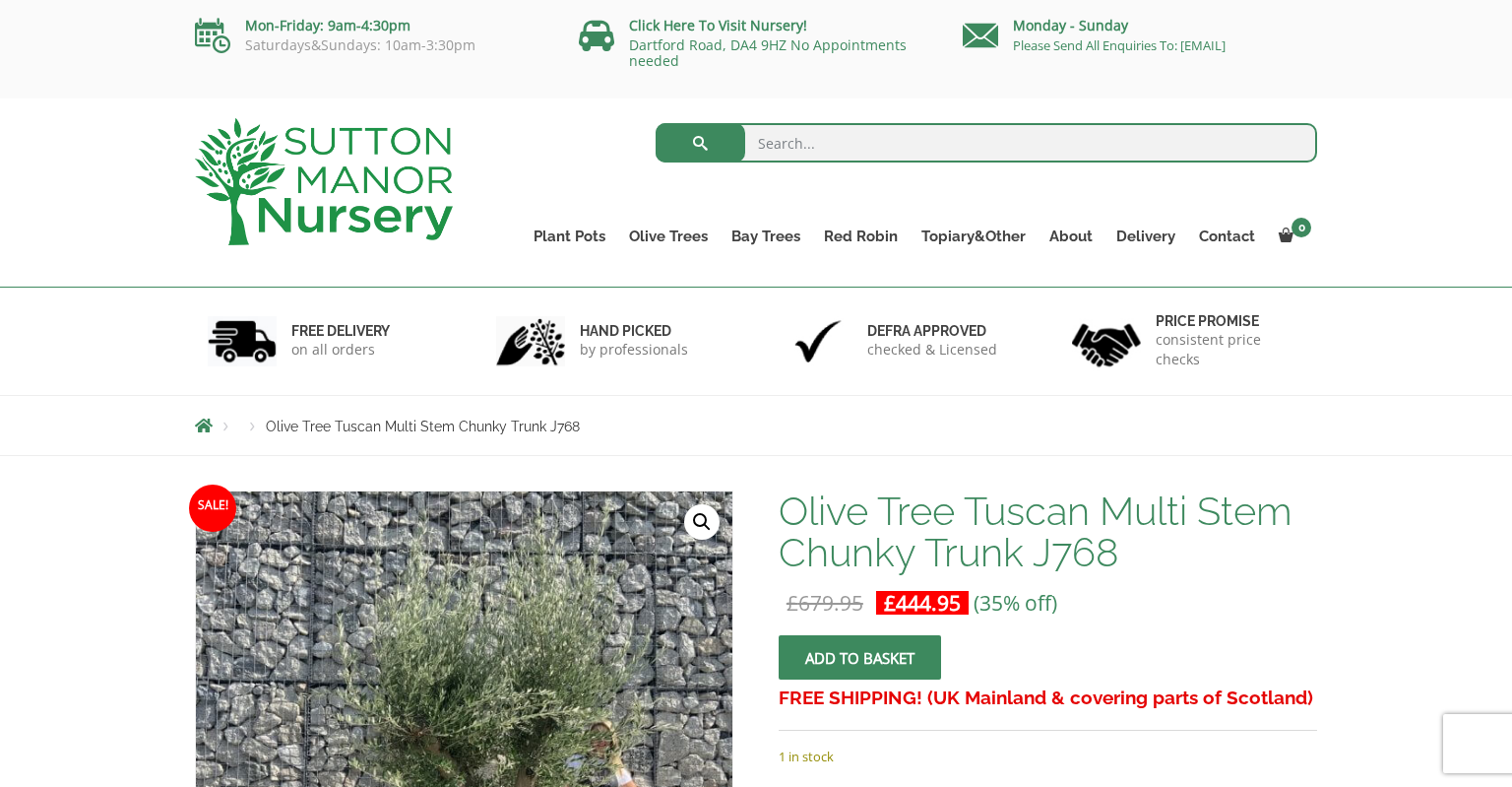 scroll, scrollTop: 0, scrollLeft: 0, axis: both 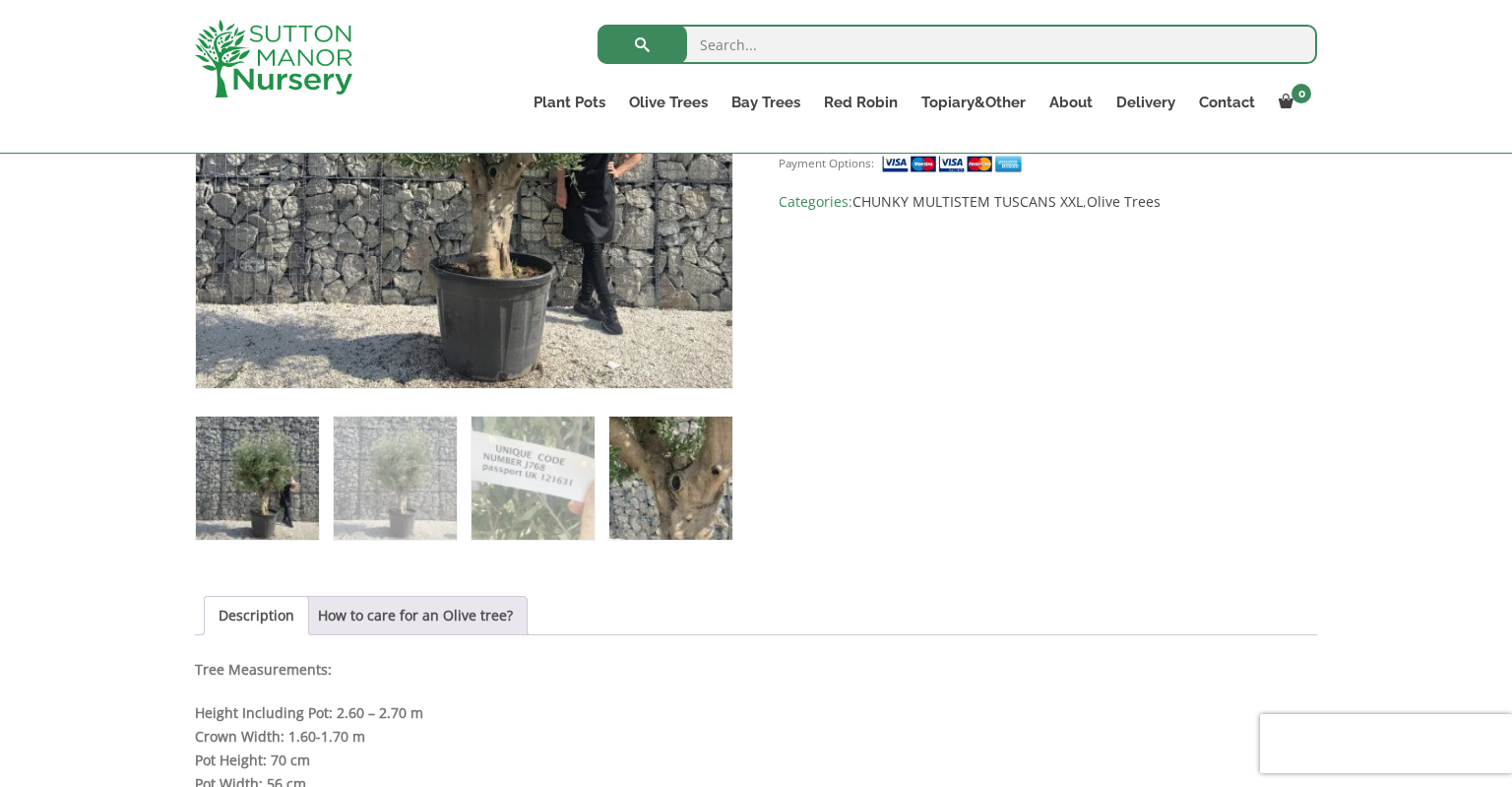 click at bounding box center (670, 478) 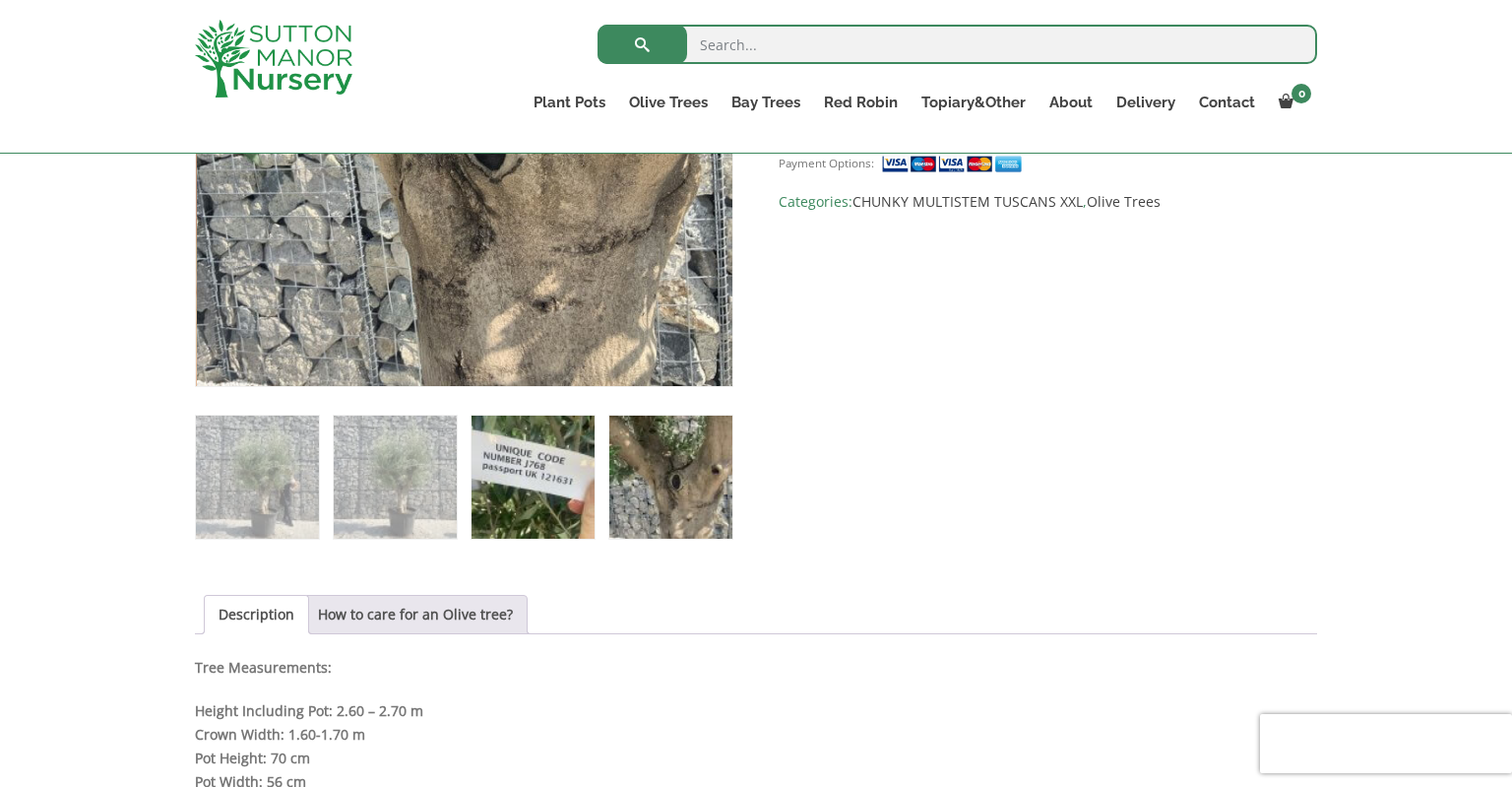 click at bounding box center [533, 477] 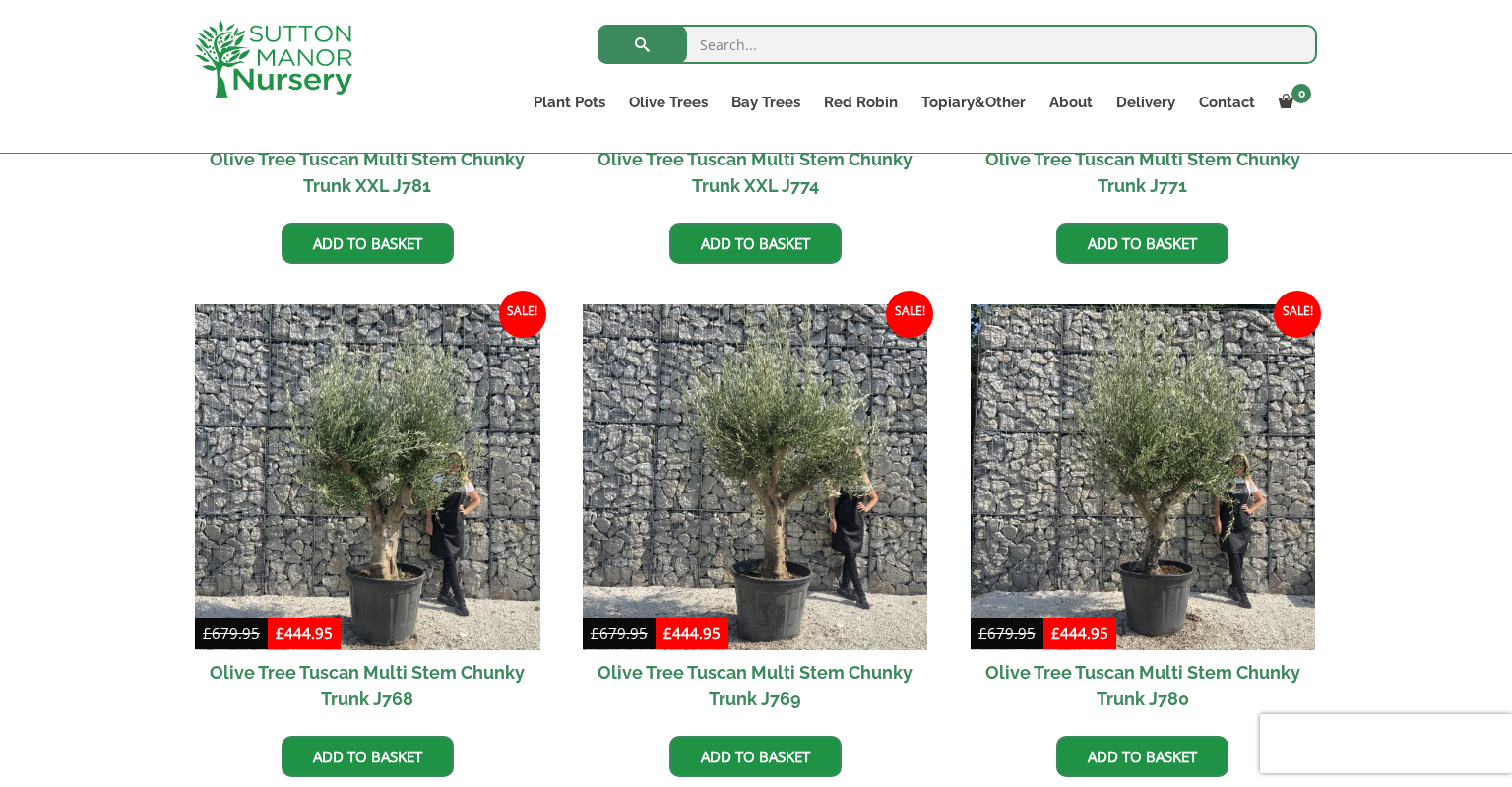 scroll, scrollTop: 901, scrollLeft: 0, axis: vertical 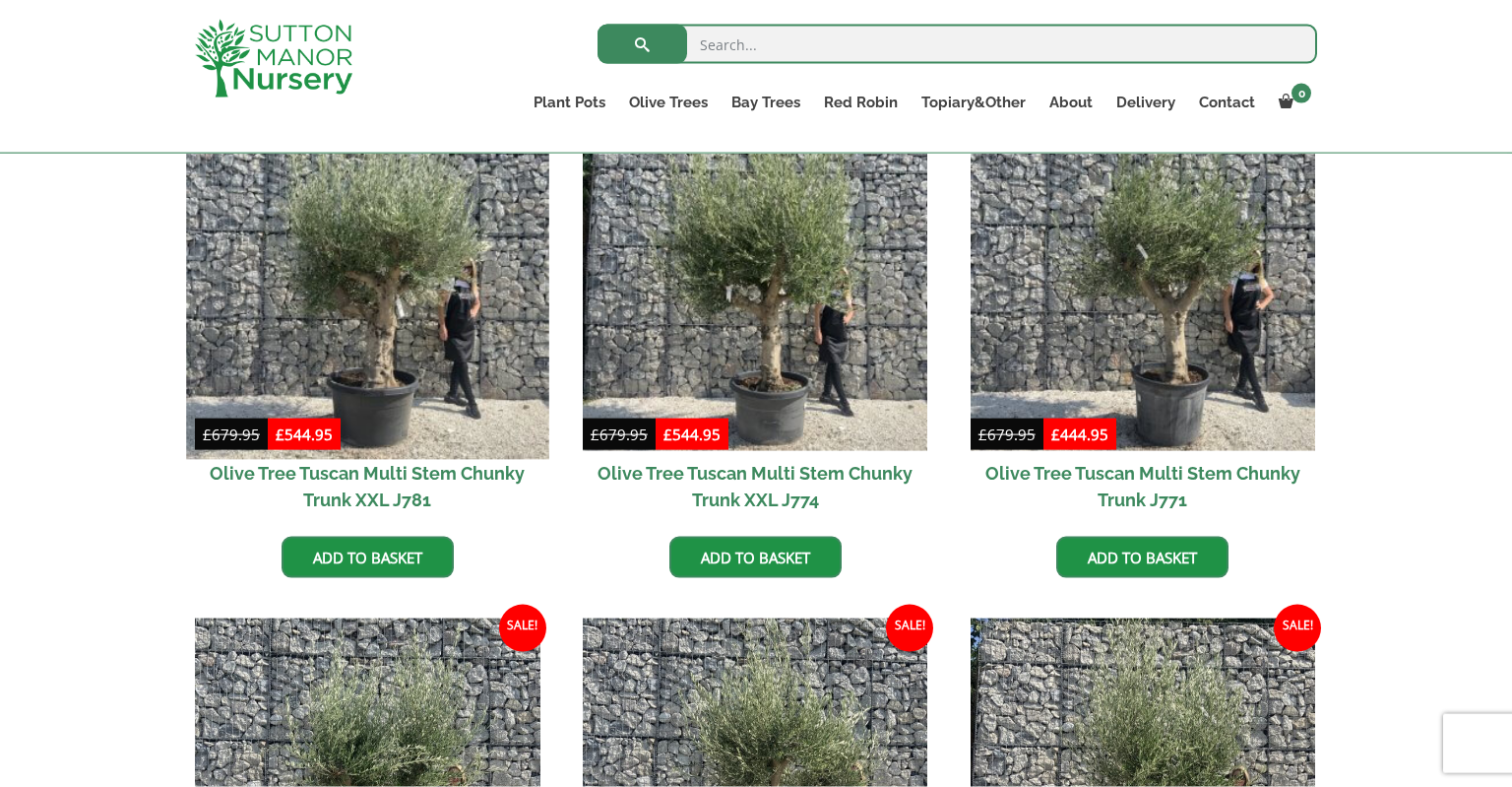 click at bounding box center (367, 278) 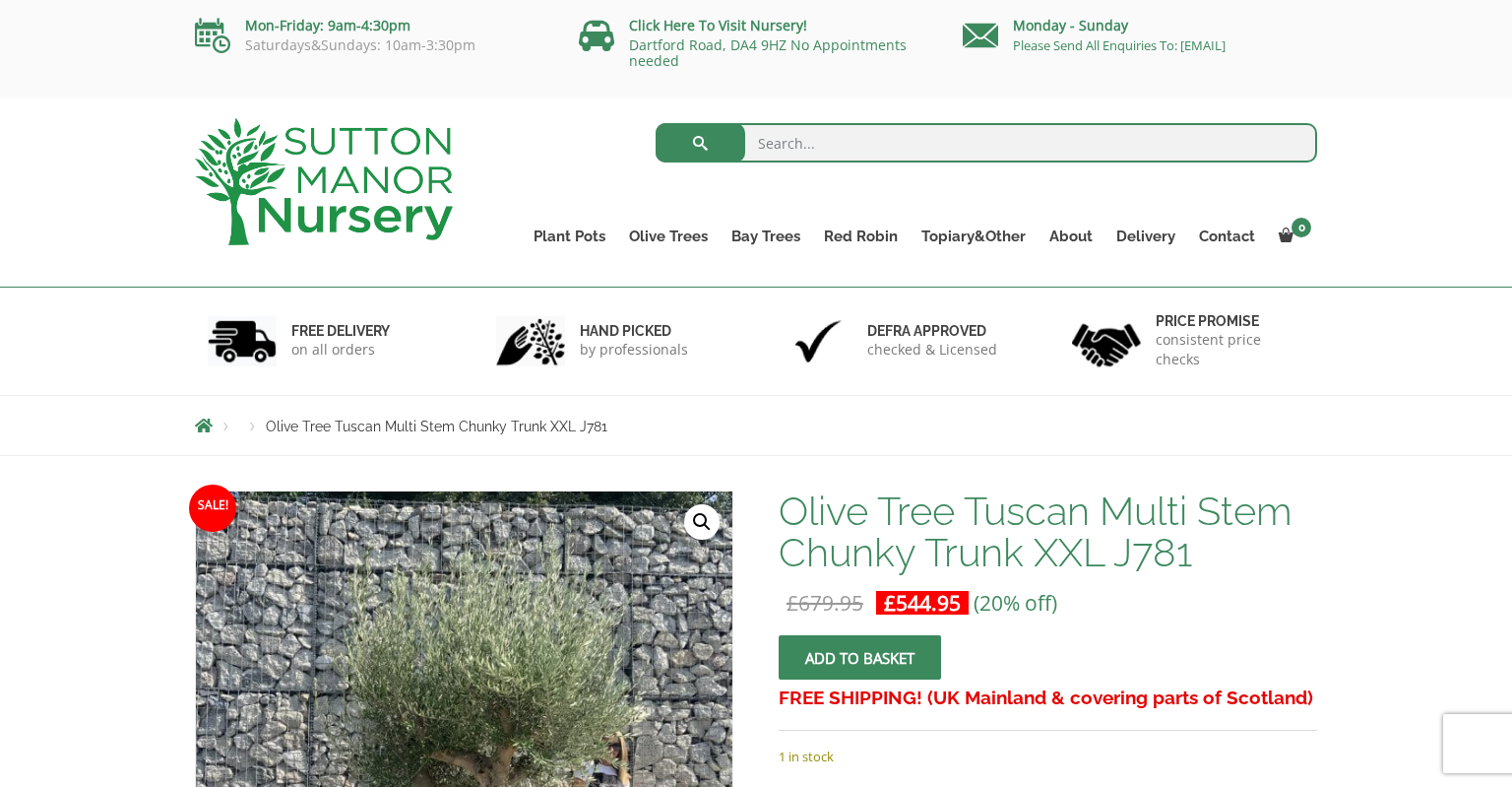 scroll, scrollTop: 0, scrollLeft: 0, axis: both 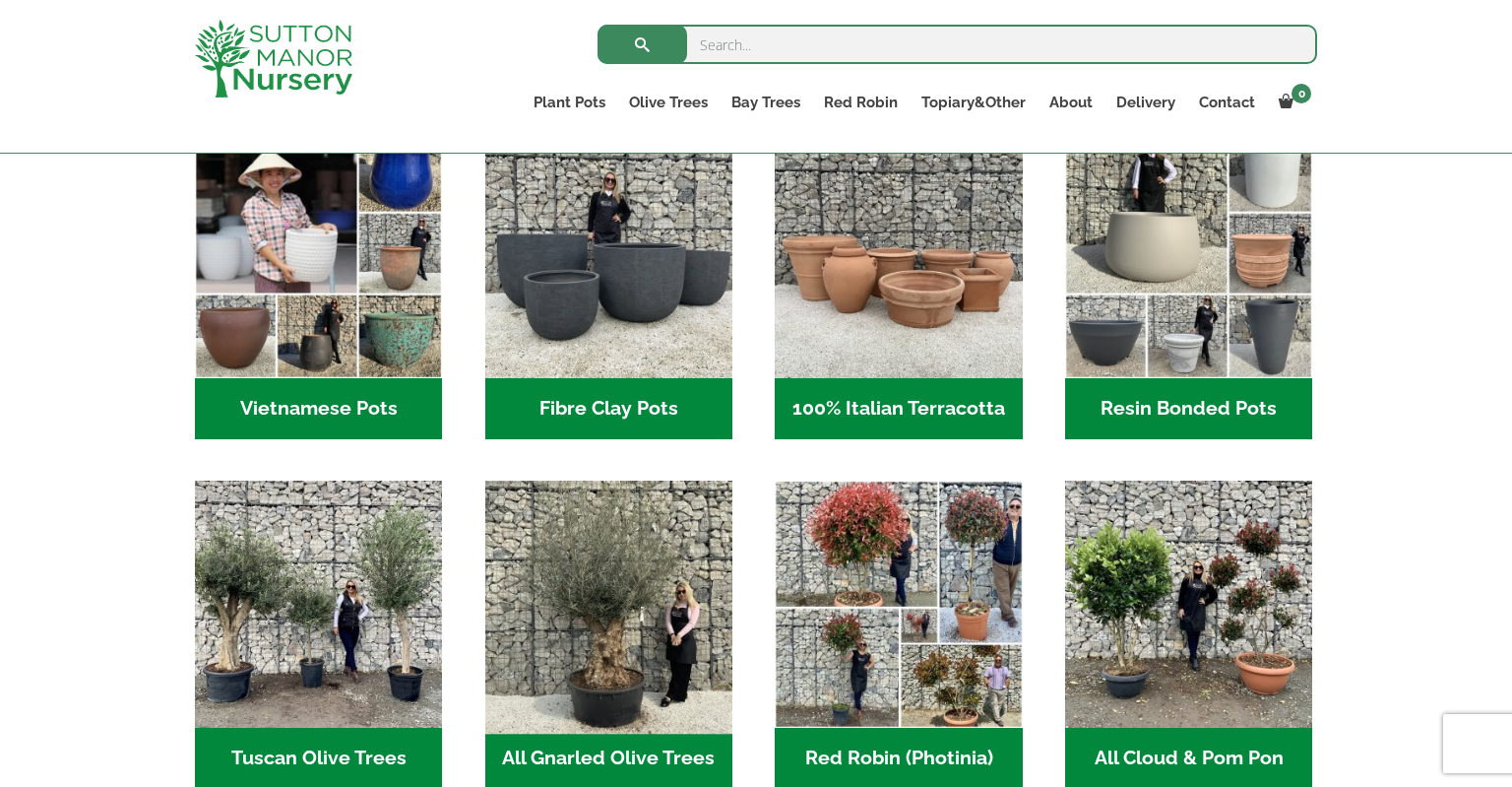 click at bounding box center (608, 605) 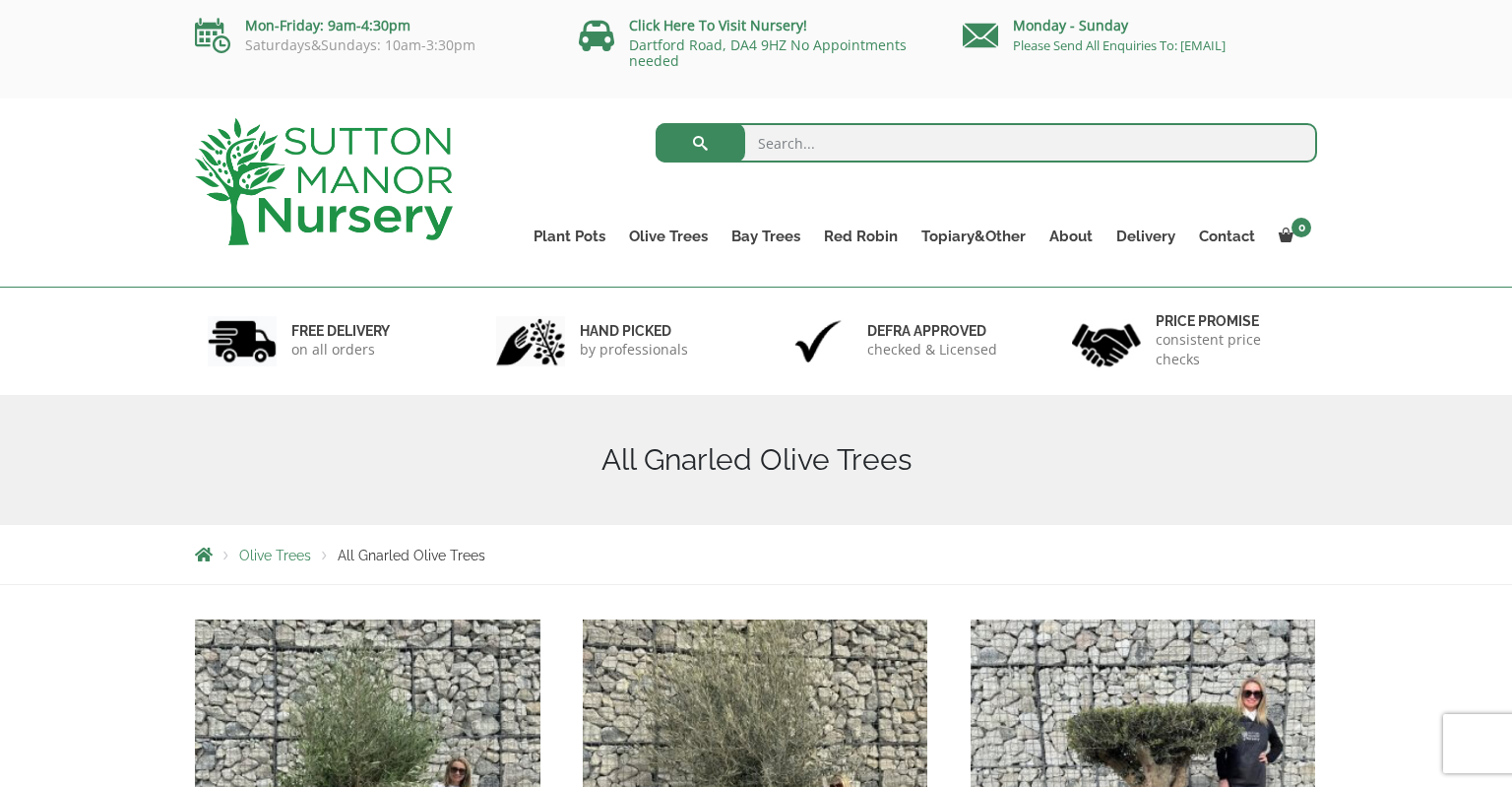 scroll, scrollTop: 0, scrollLeft: 0, axis: both 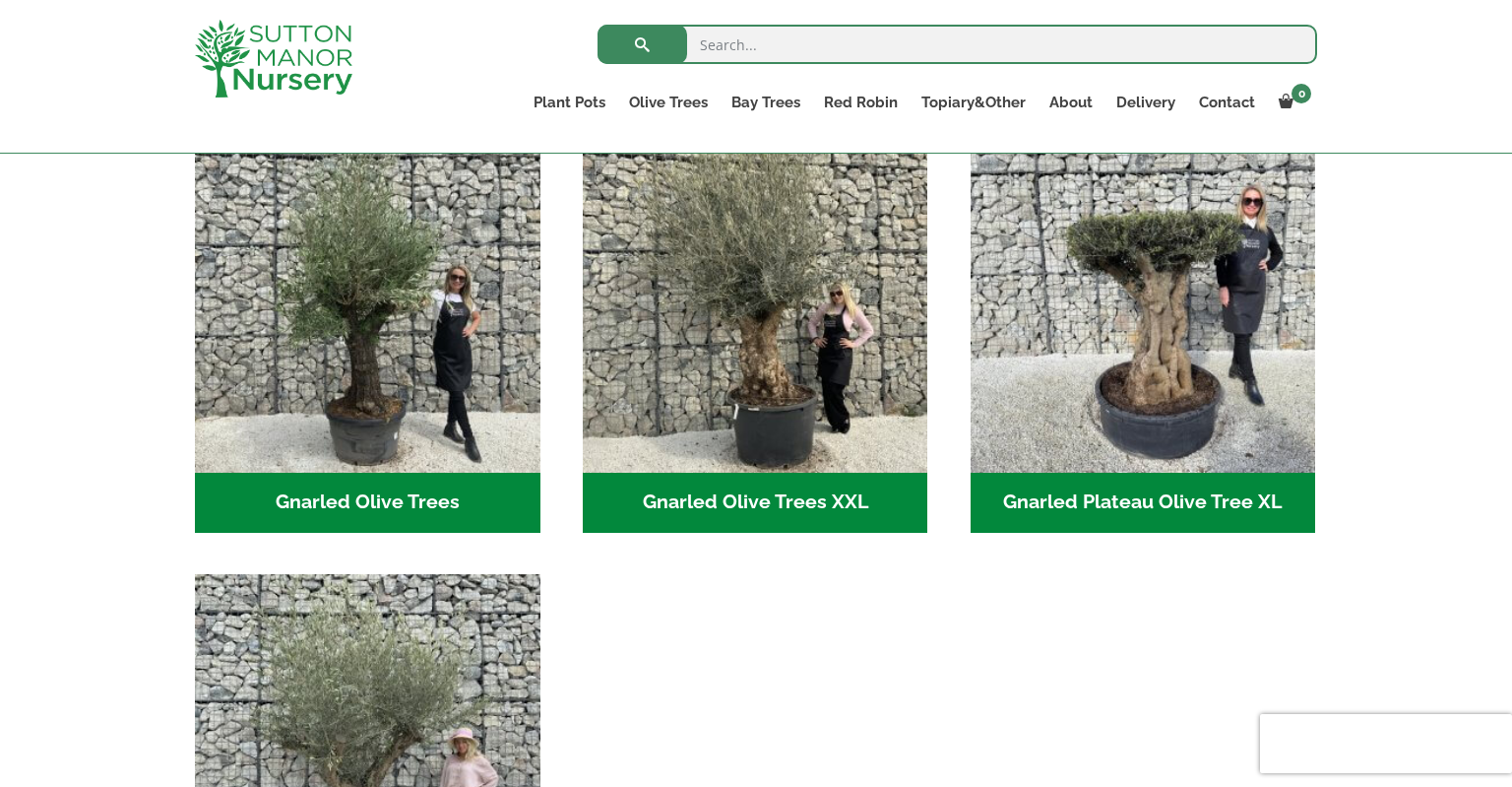 click on "Gnarled Olive Trees  (129)" at bounding box center [367, 503] 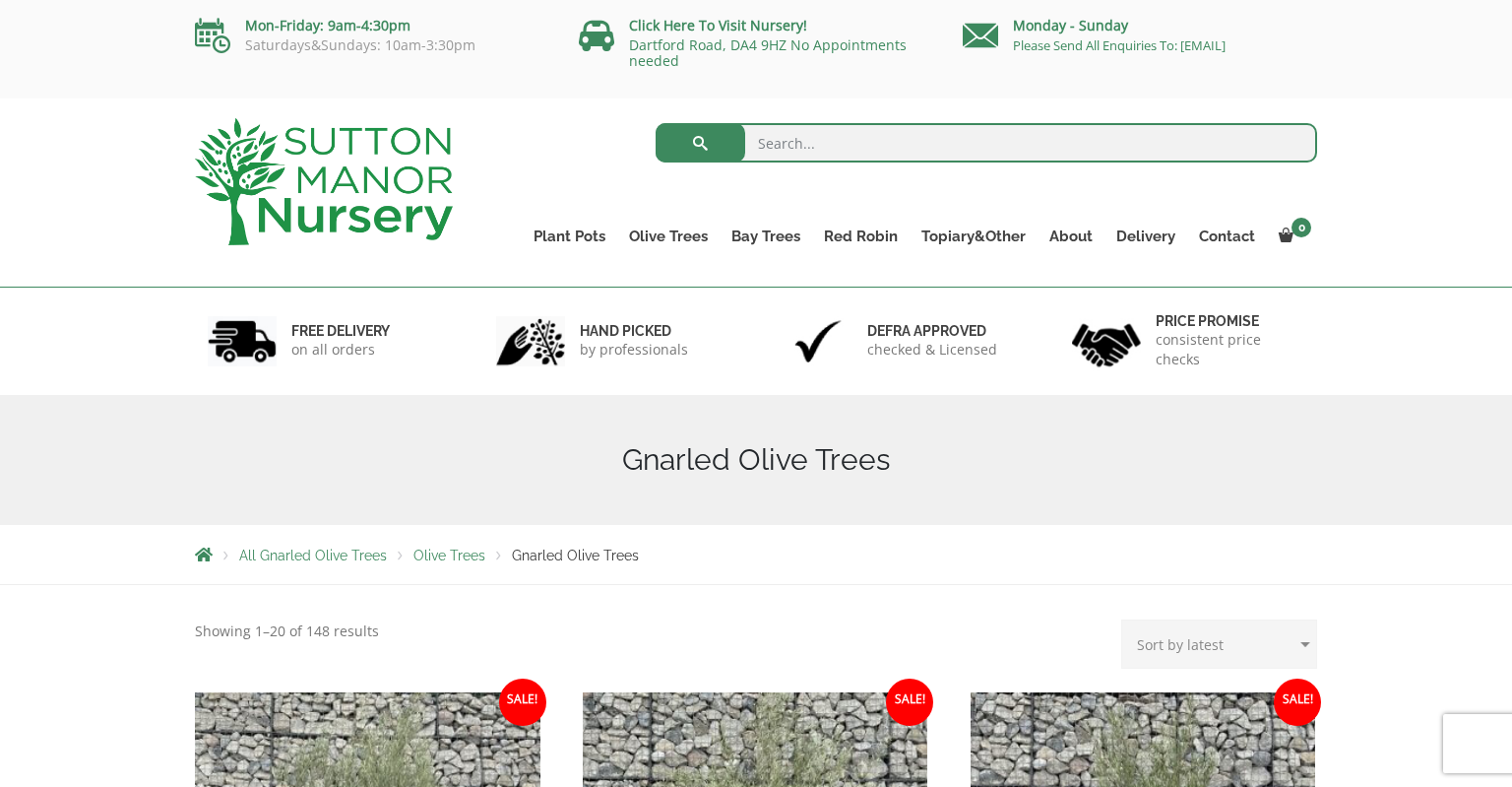 scroll, scrollTop: 0, scrollLeft: 0, axis: both 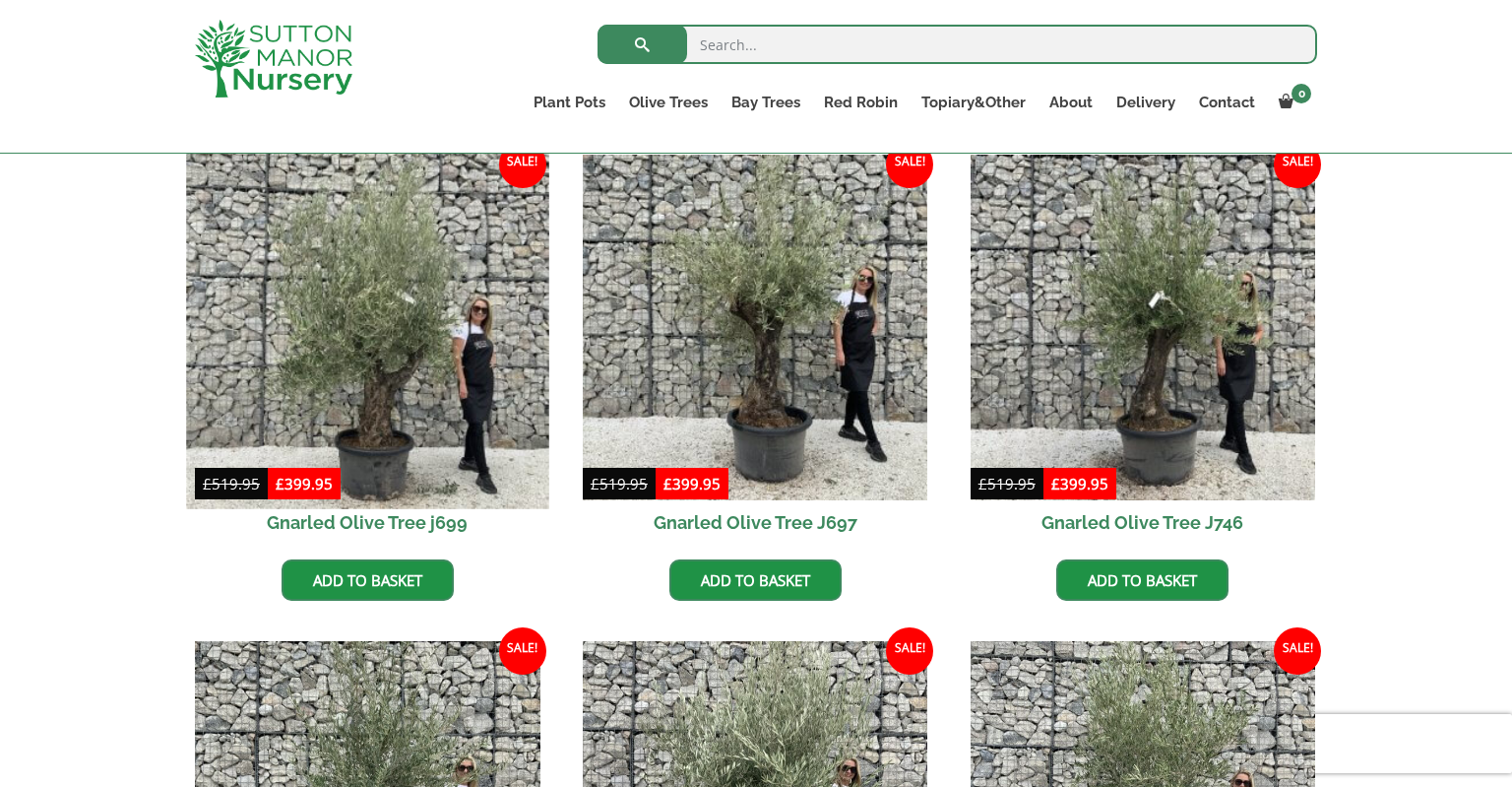 click at bounding box center (367, 327) 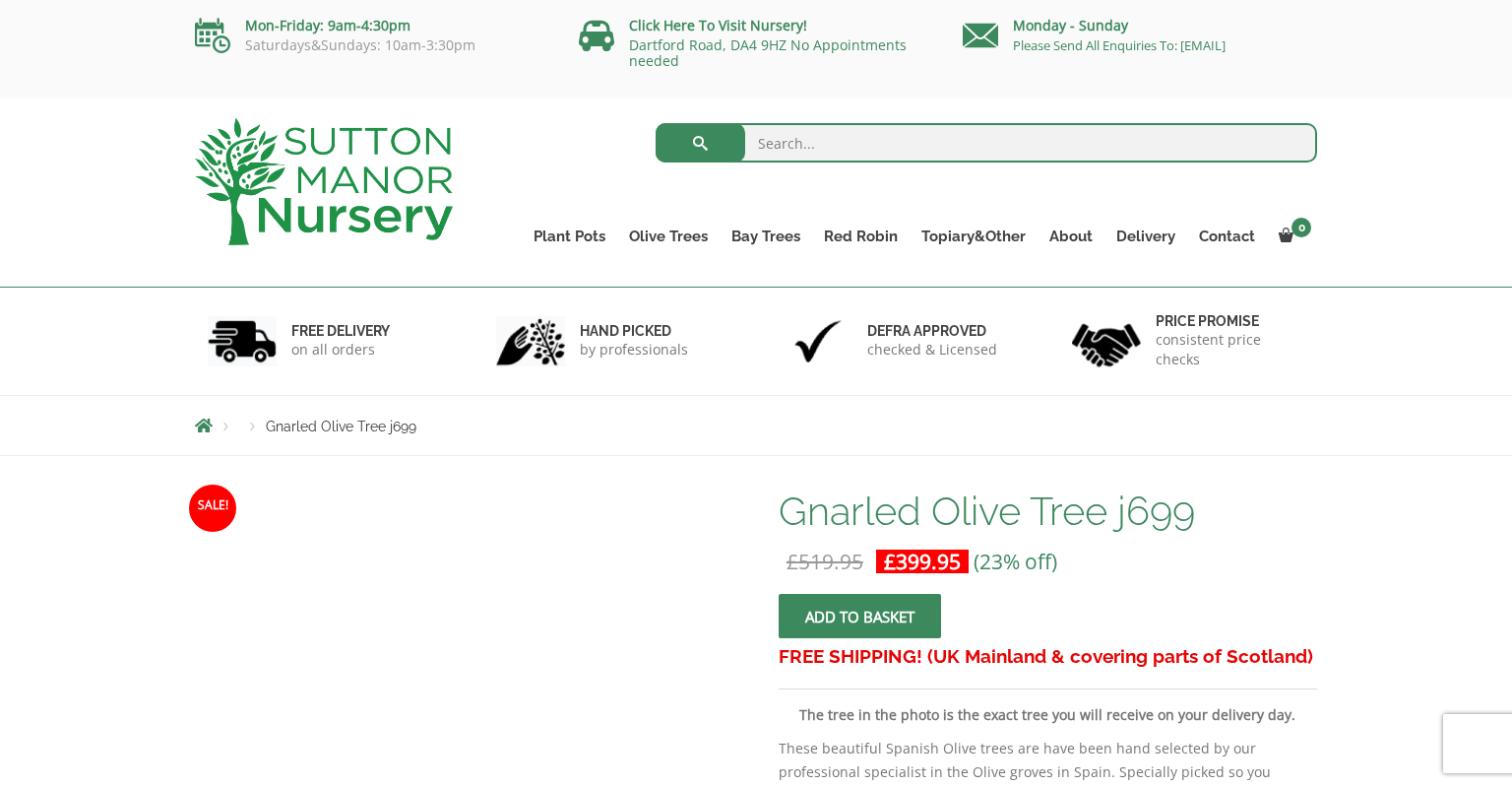 scroll, scrollTop: 0, scrollLeft: 0, axis: both 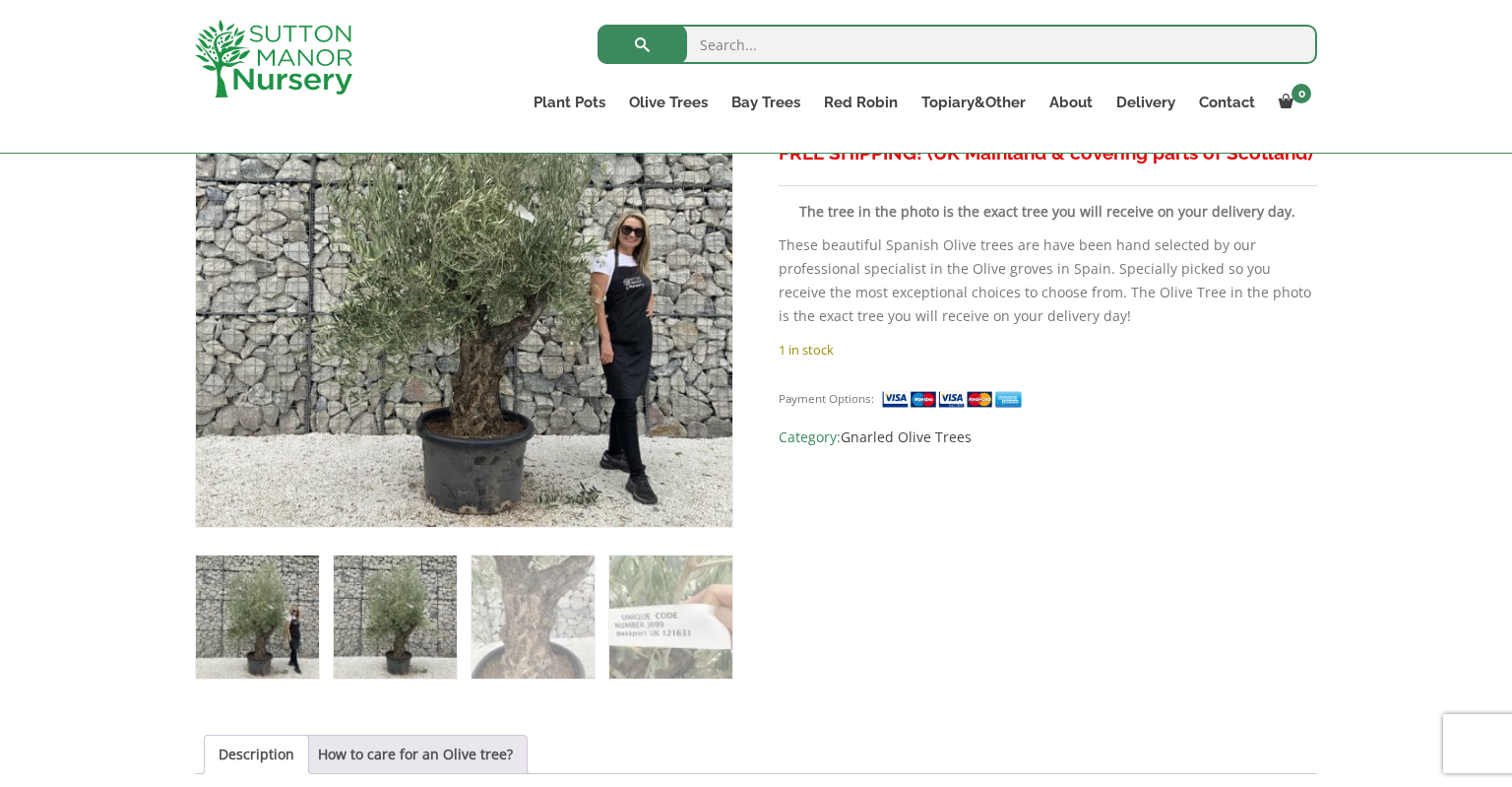 click at bounding box center [395, 617] 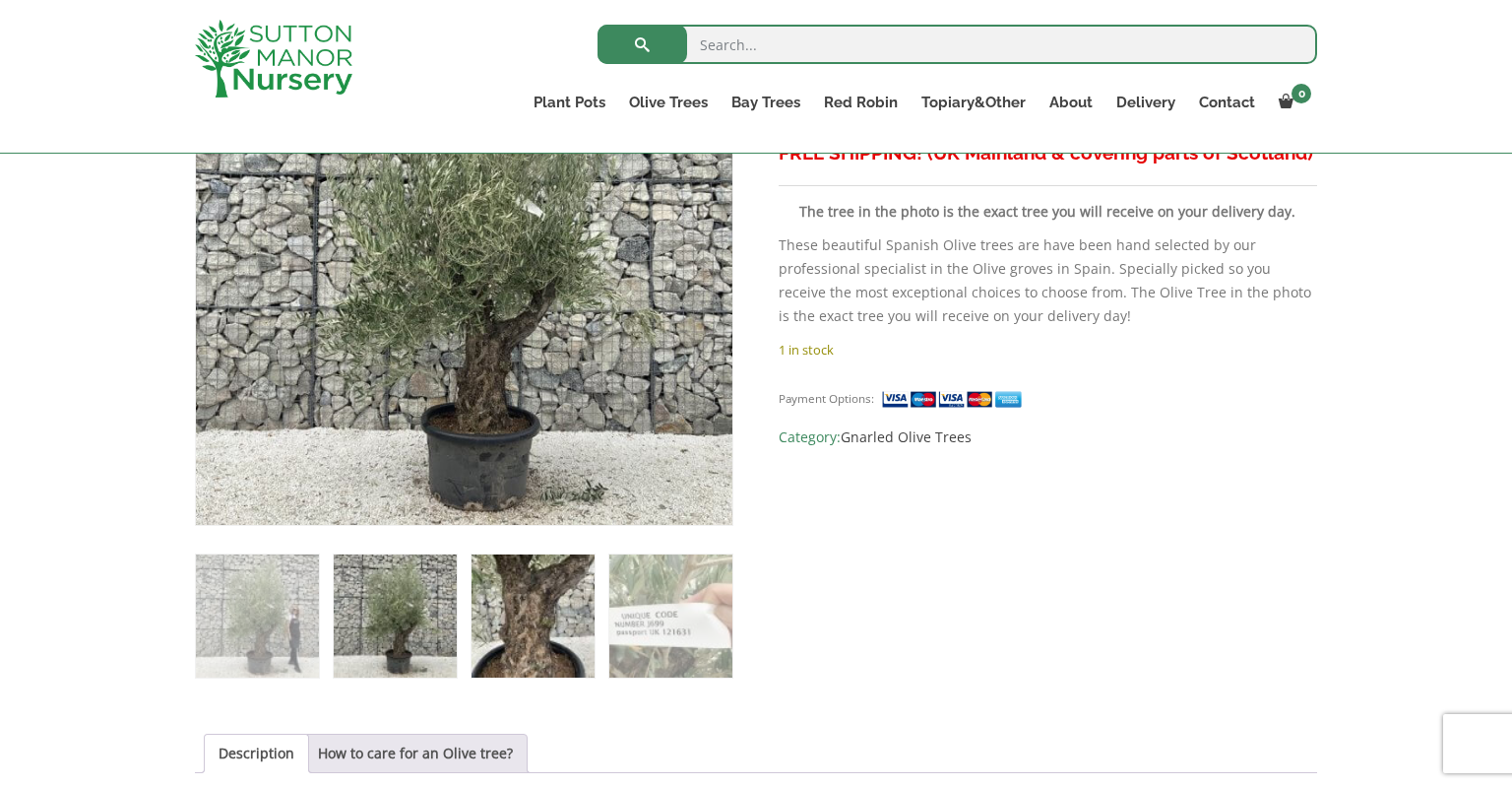 click at bounding box center (533, 616) 